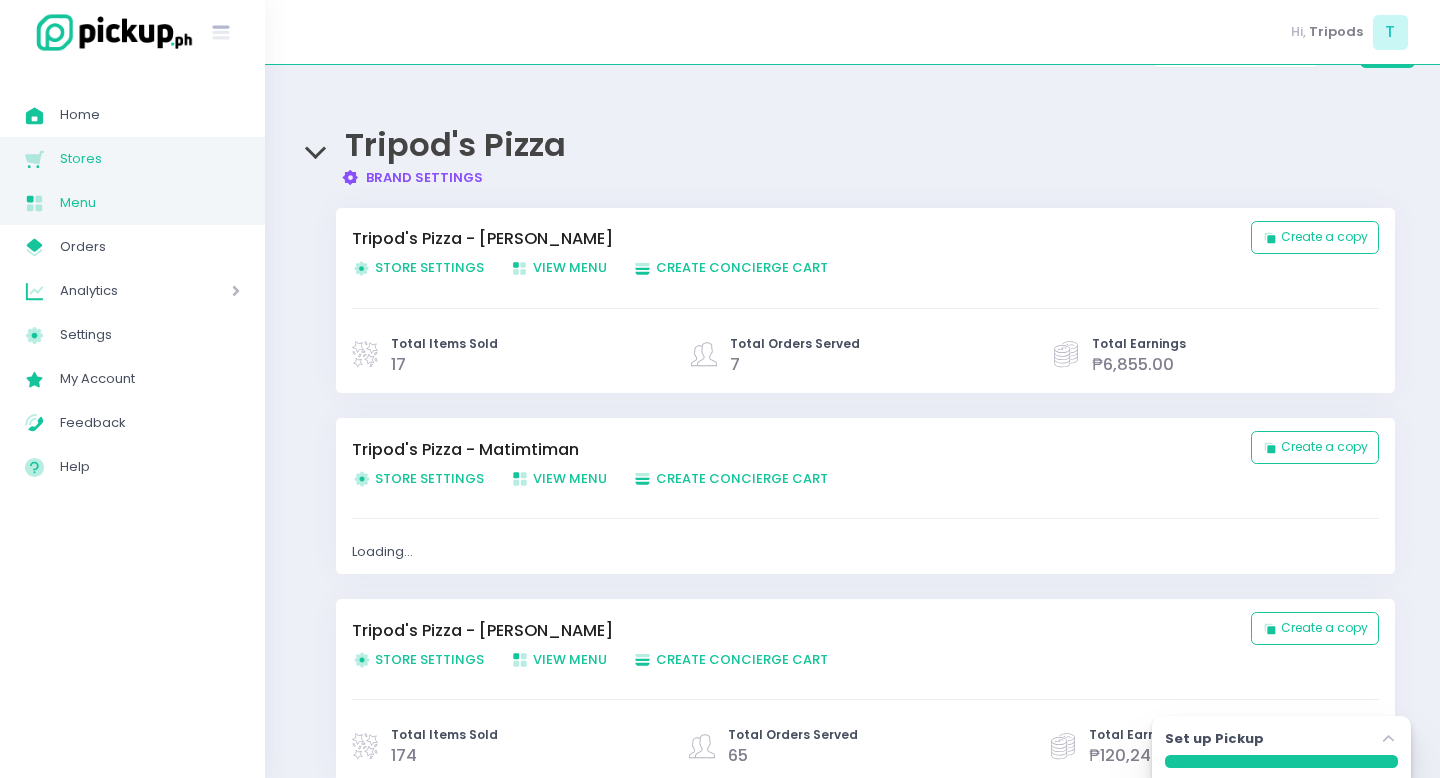 scroll, scrollTop: 65, scrollLeft: 0, axis: vertical 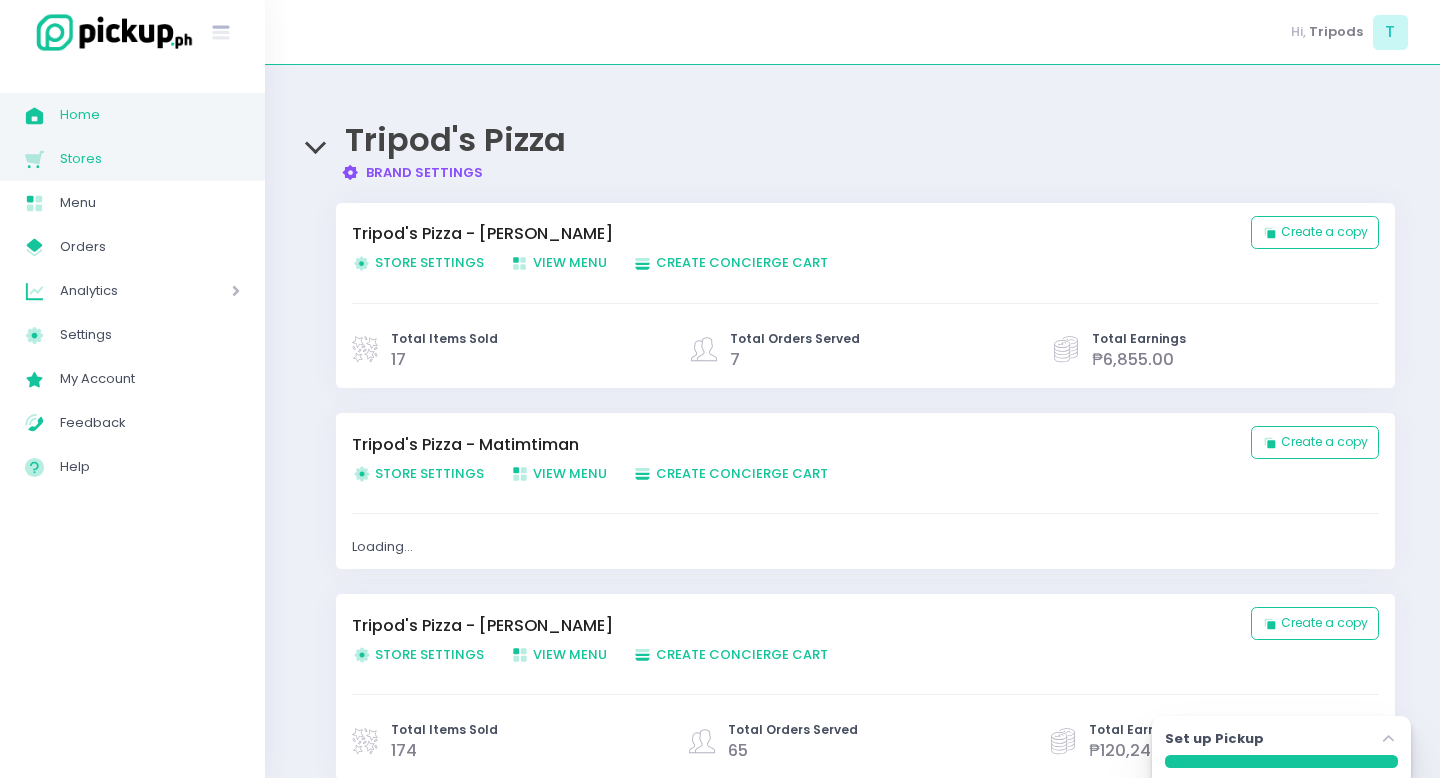 click on "Home" at bounding box center [150, 115] 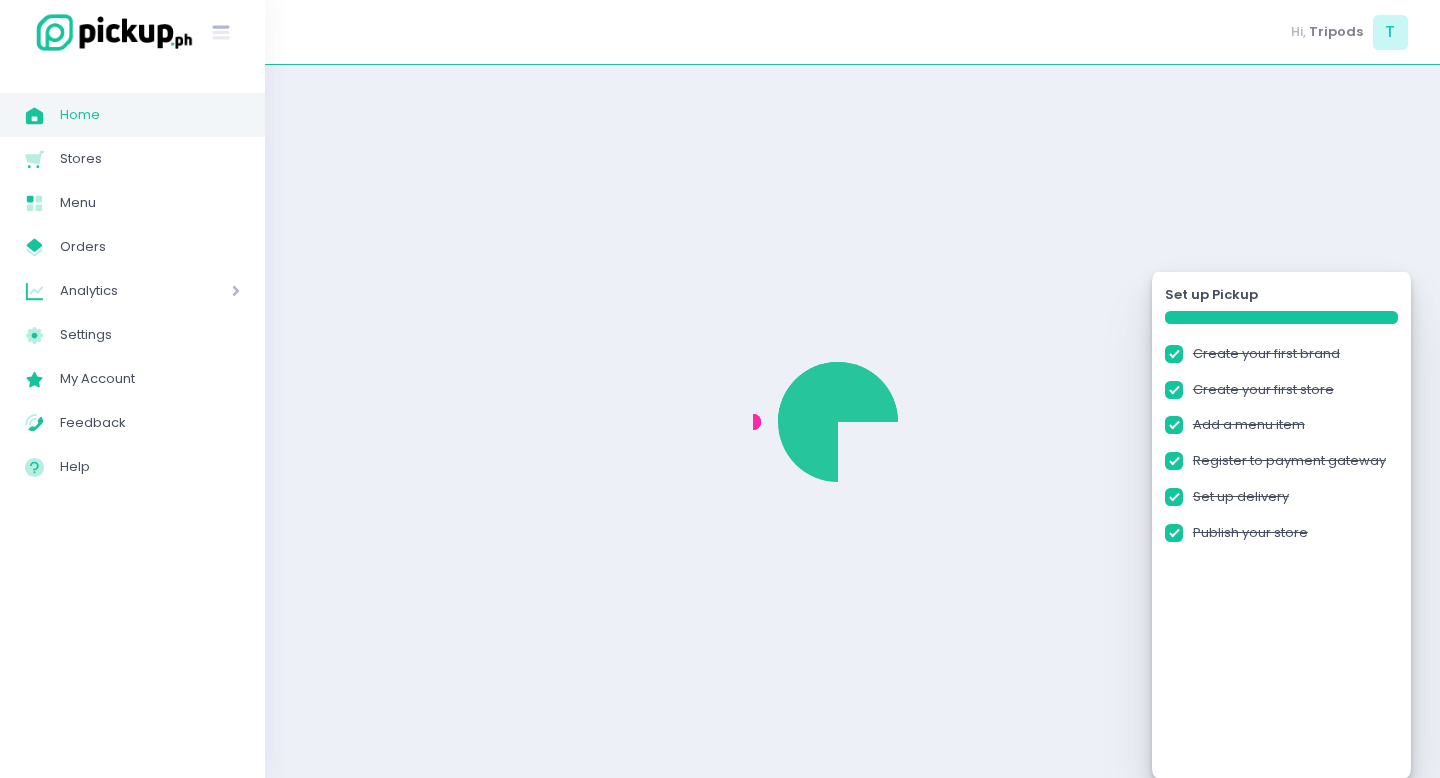 scroll, scrollTop: 0, scrollLeft: 0, axis: both 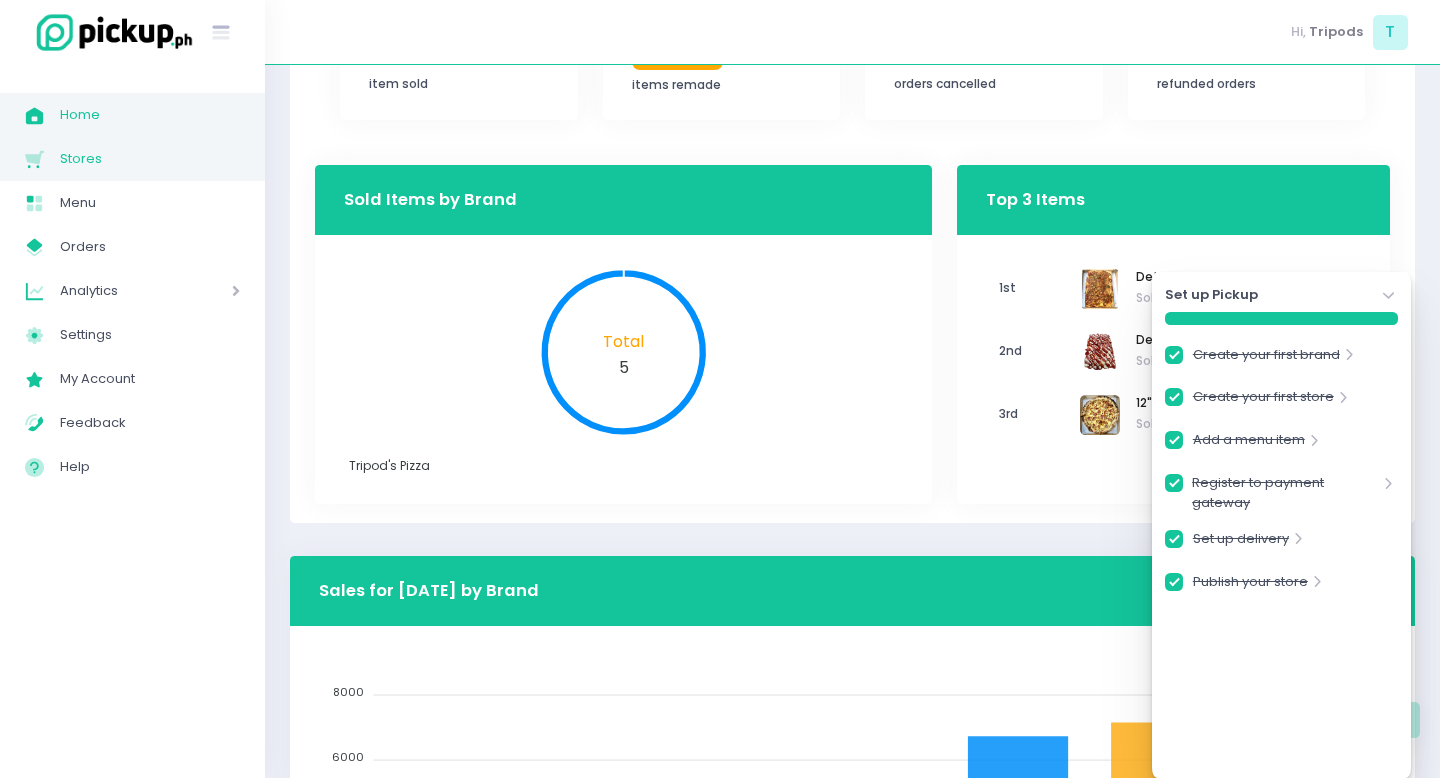 click on "Stores" at bounding box center [150, 159] 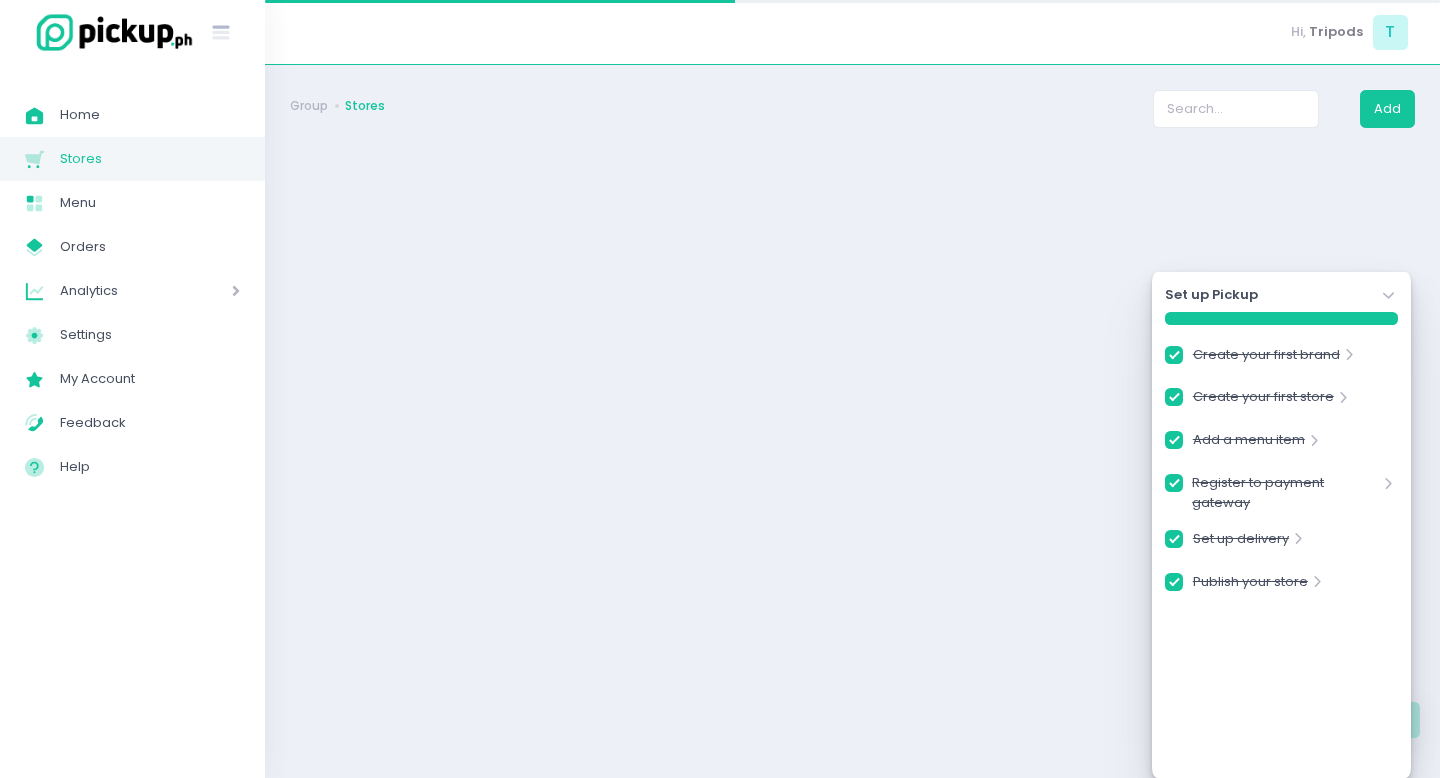 checkbox on "true" 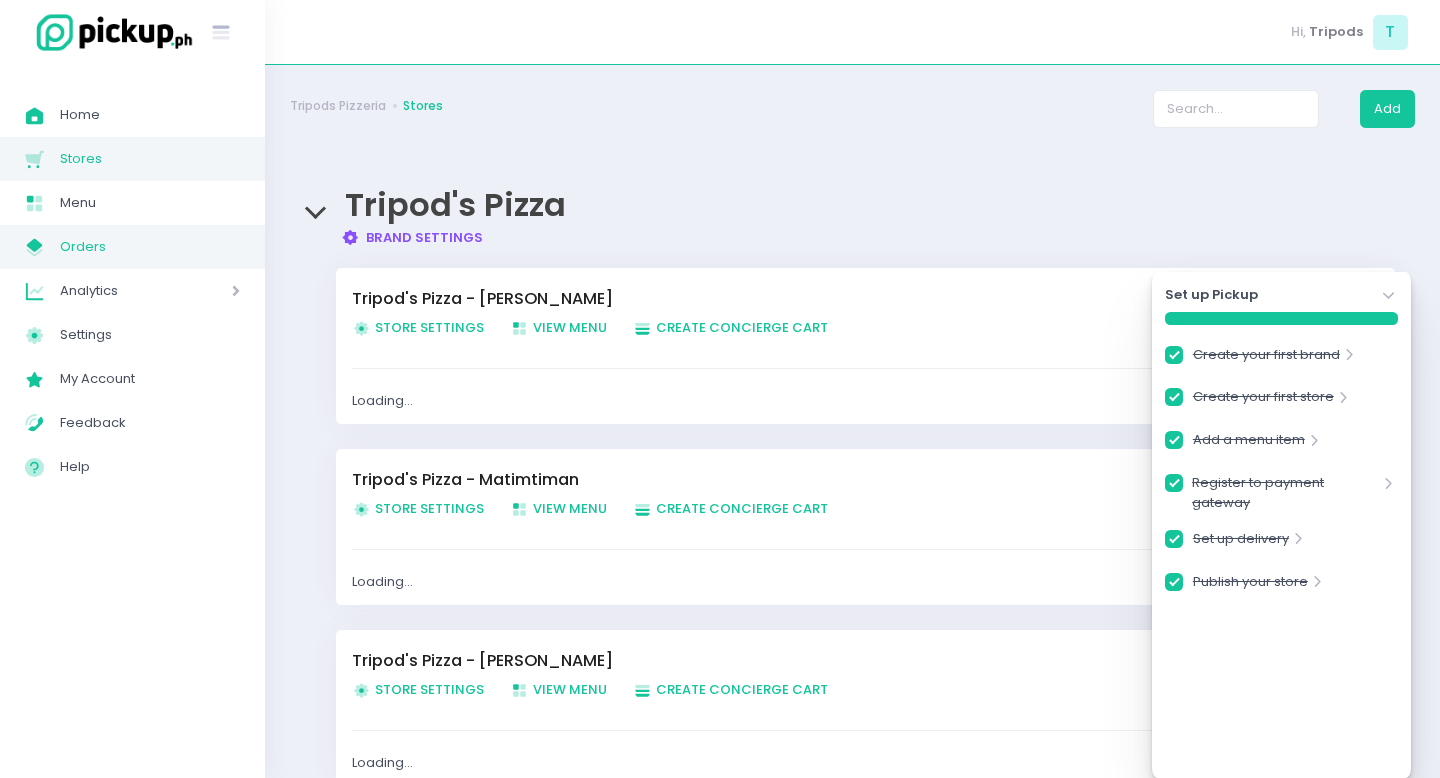 click on "Orders" at bounding box center (150, 247) 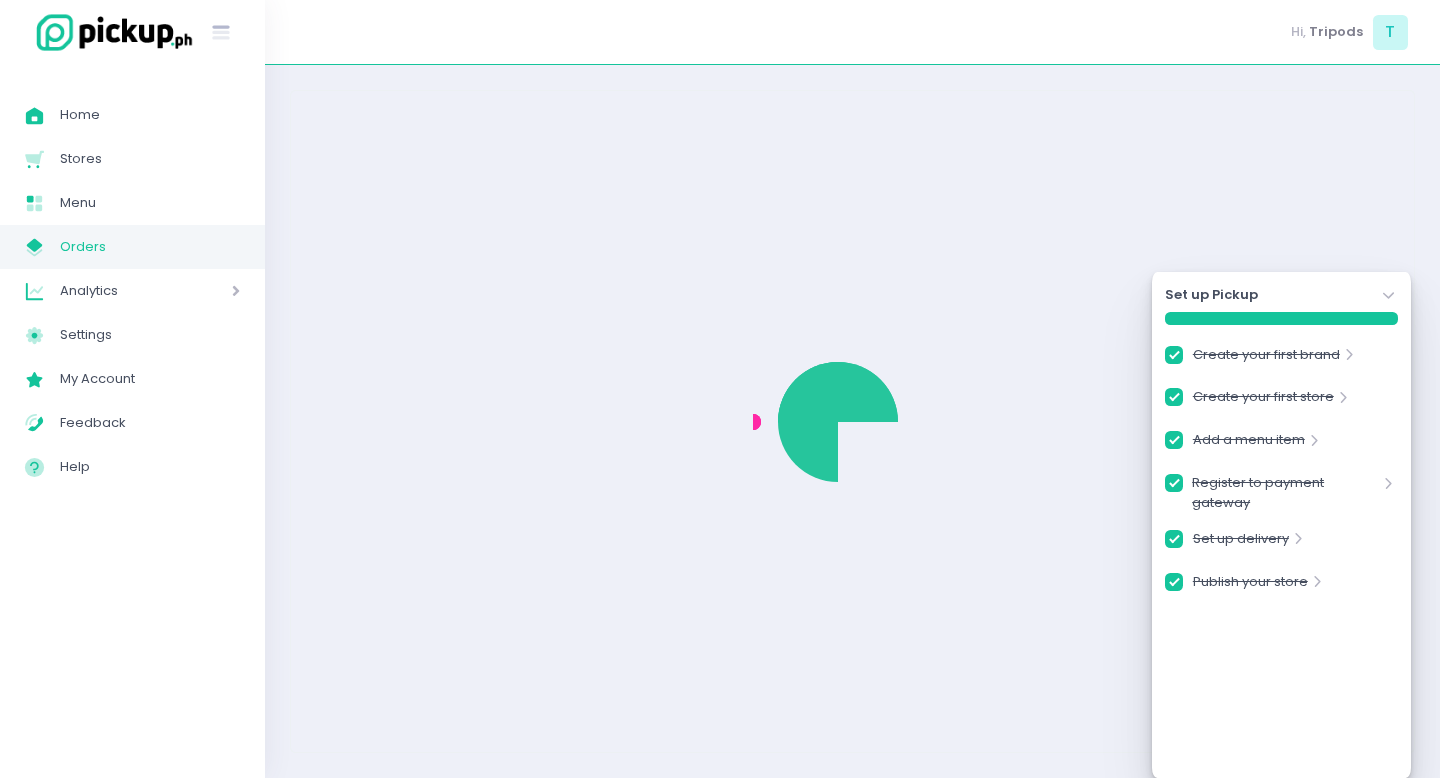checkbox on "true" 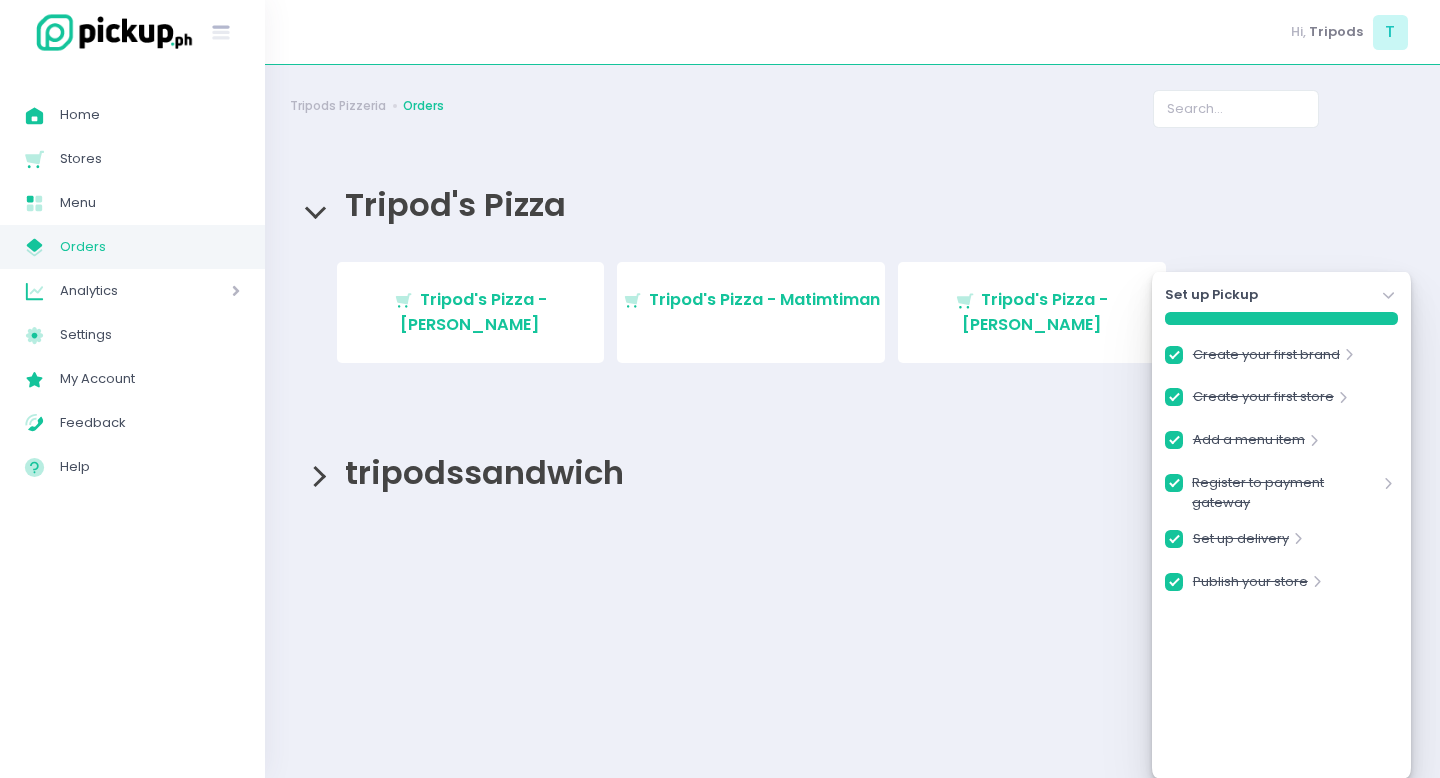 click on "Stockholm-icons / Navigation / Angle-down Created with Sketch." 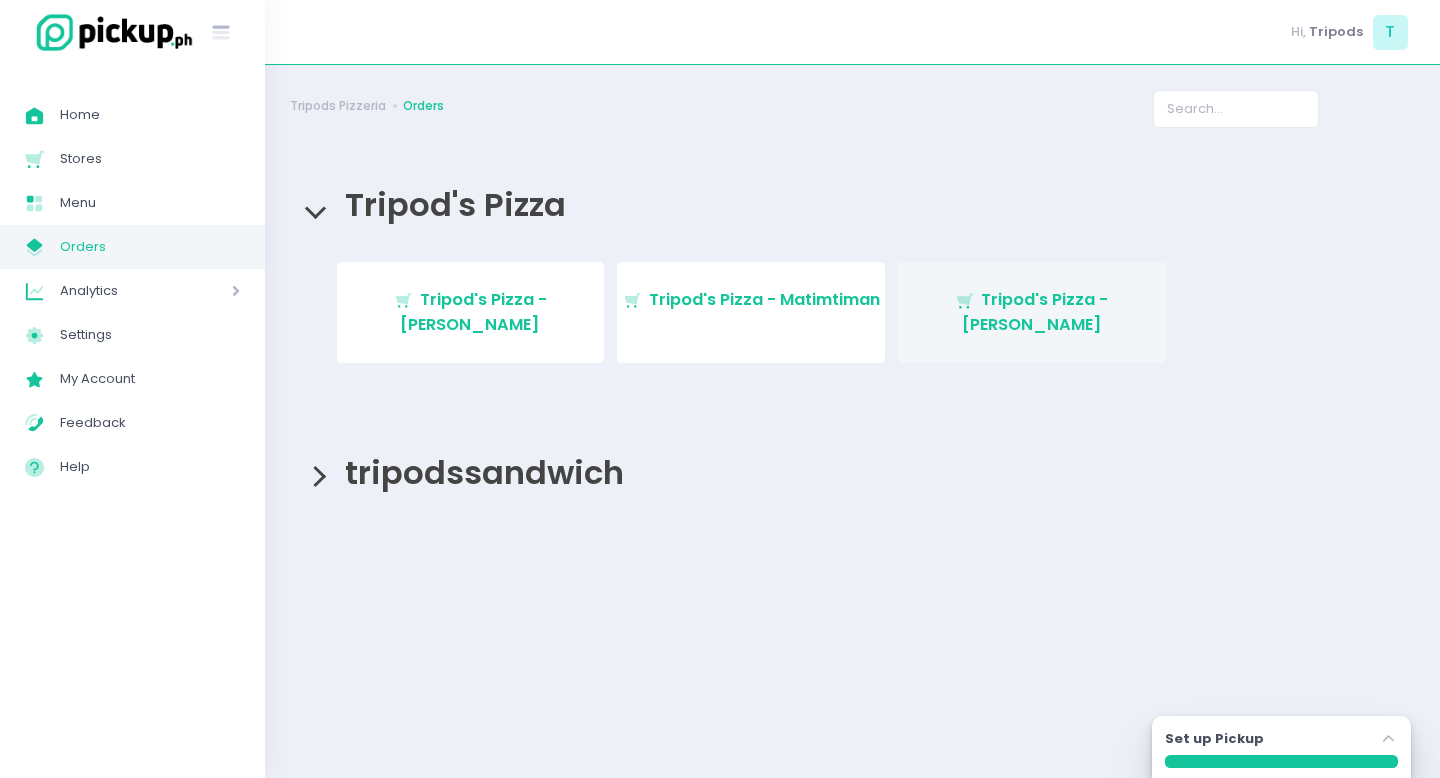 click on "Tripod's Pizza - [PERSON_NAME]" at bounding box center [1035, 311] 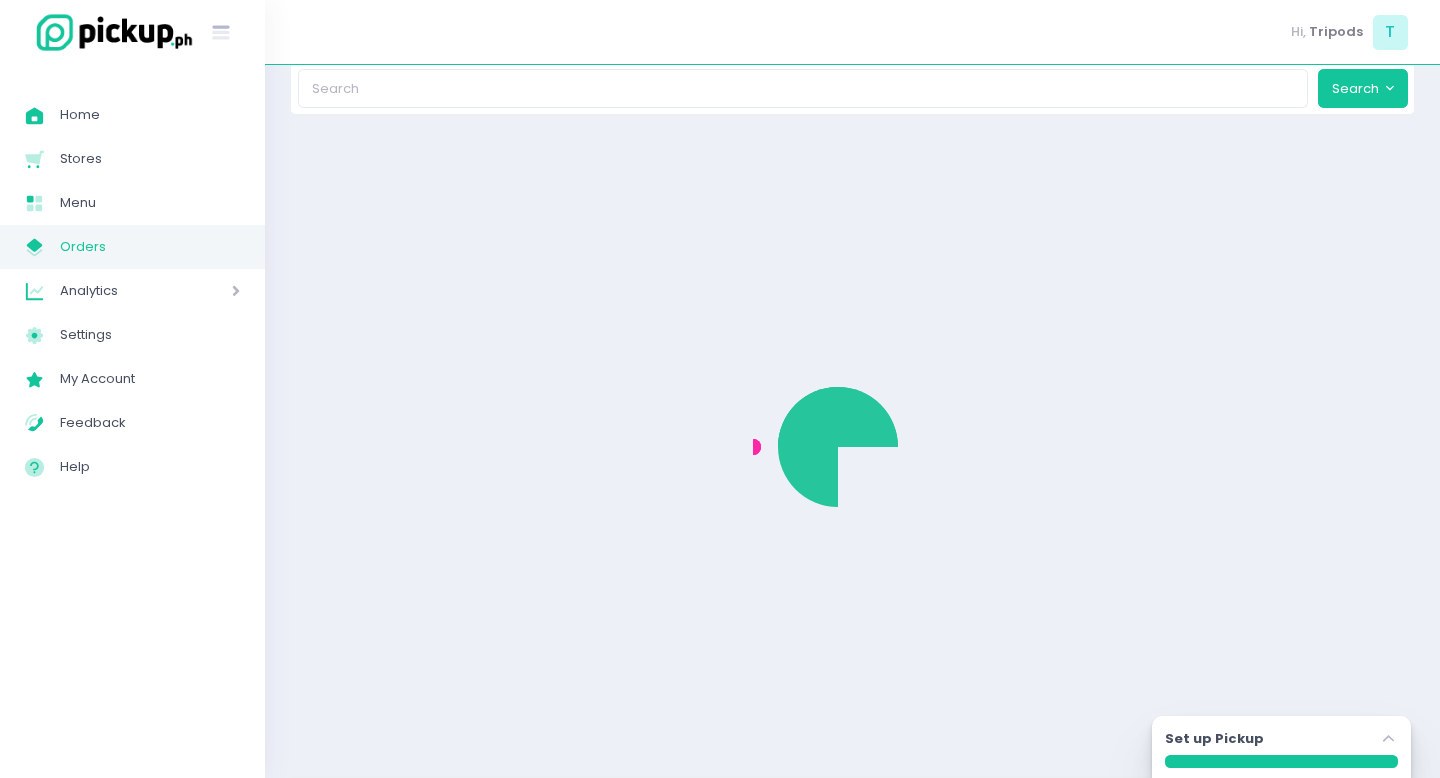 scroll, scrollTop: 0, scrollLeft: 0, axis: both 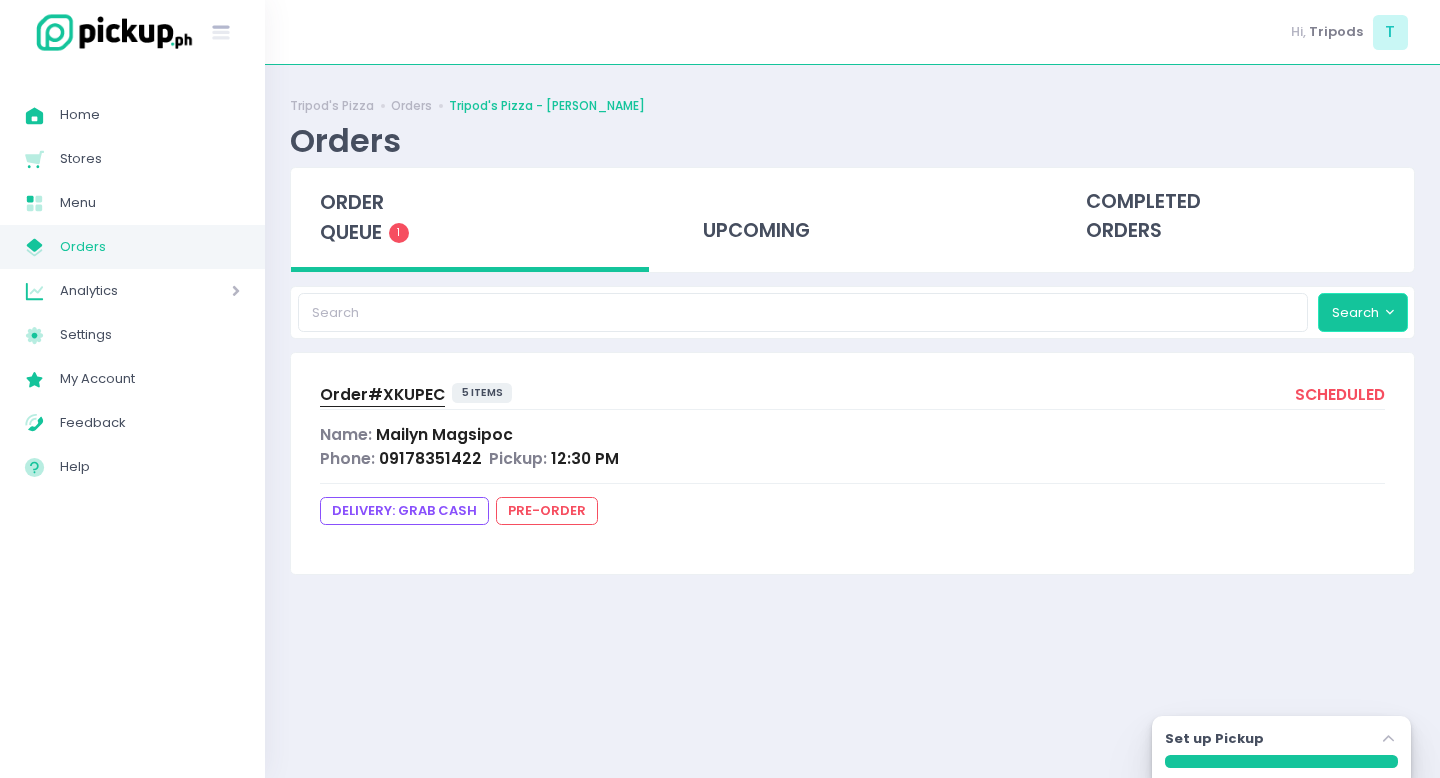 click on "Search" at bounding box center (1363, 312) 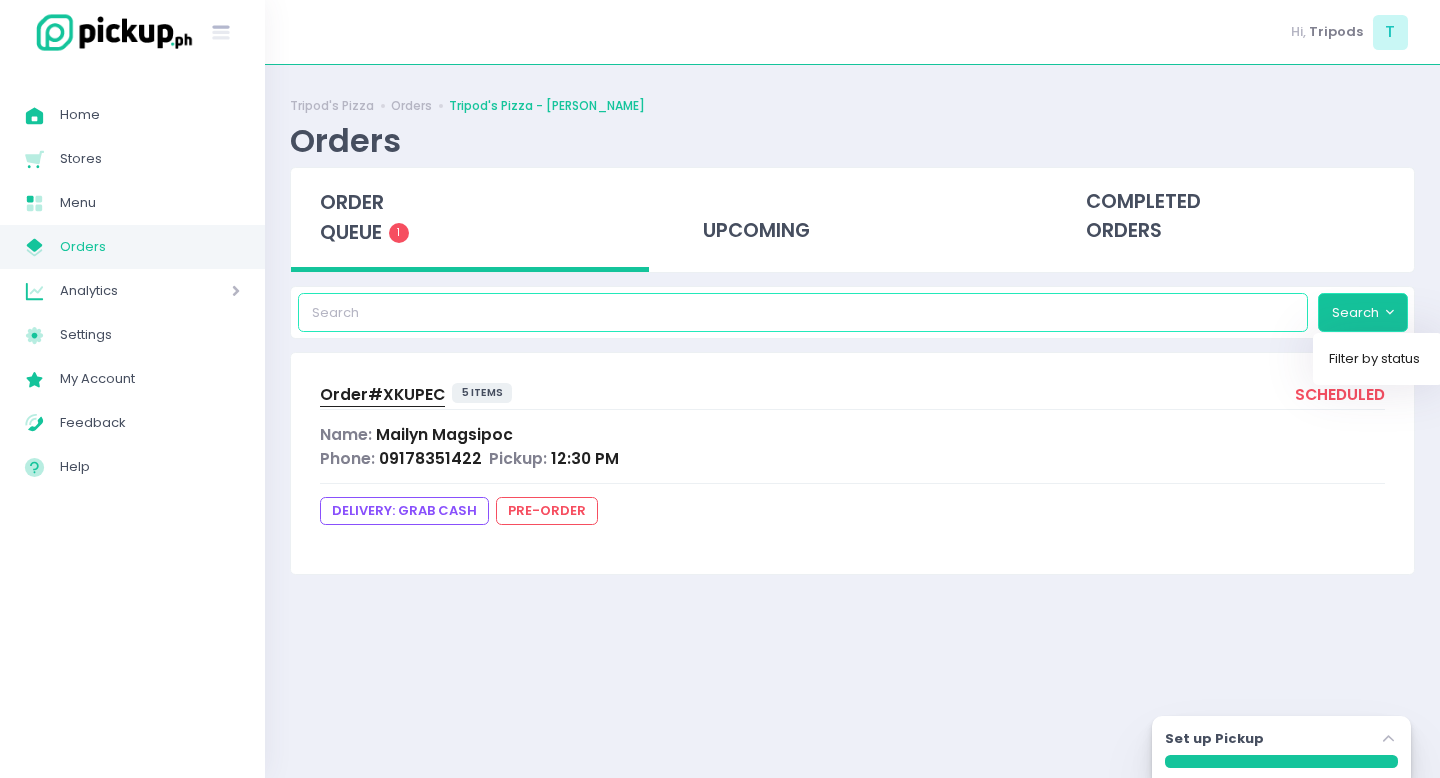 click at bounding box center [803, 312] 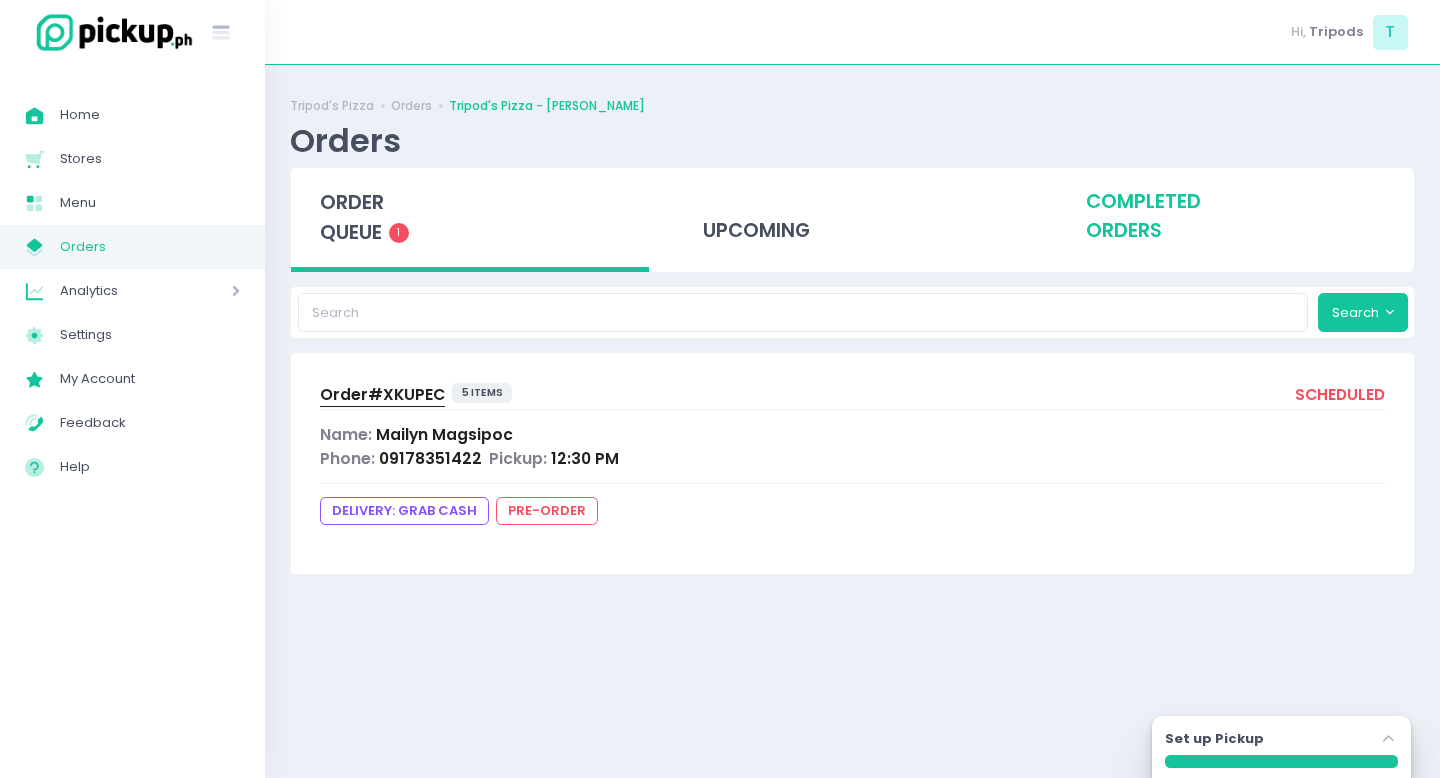 click on "completed  orders" at bounding box center [1235, 217] 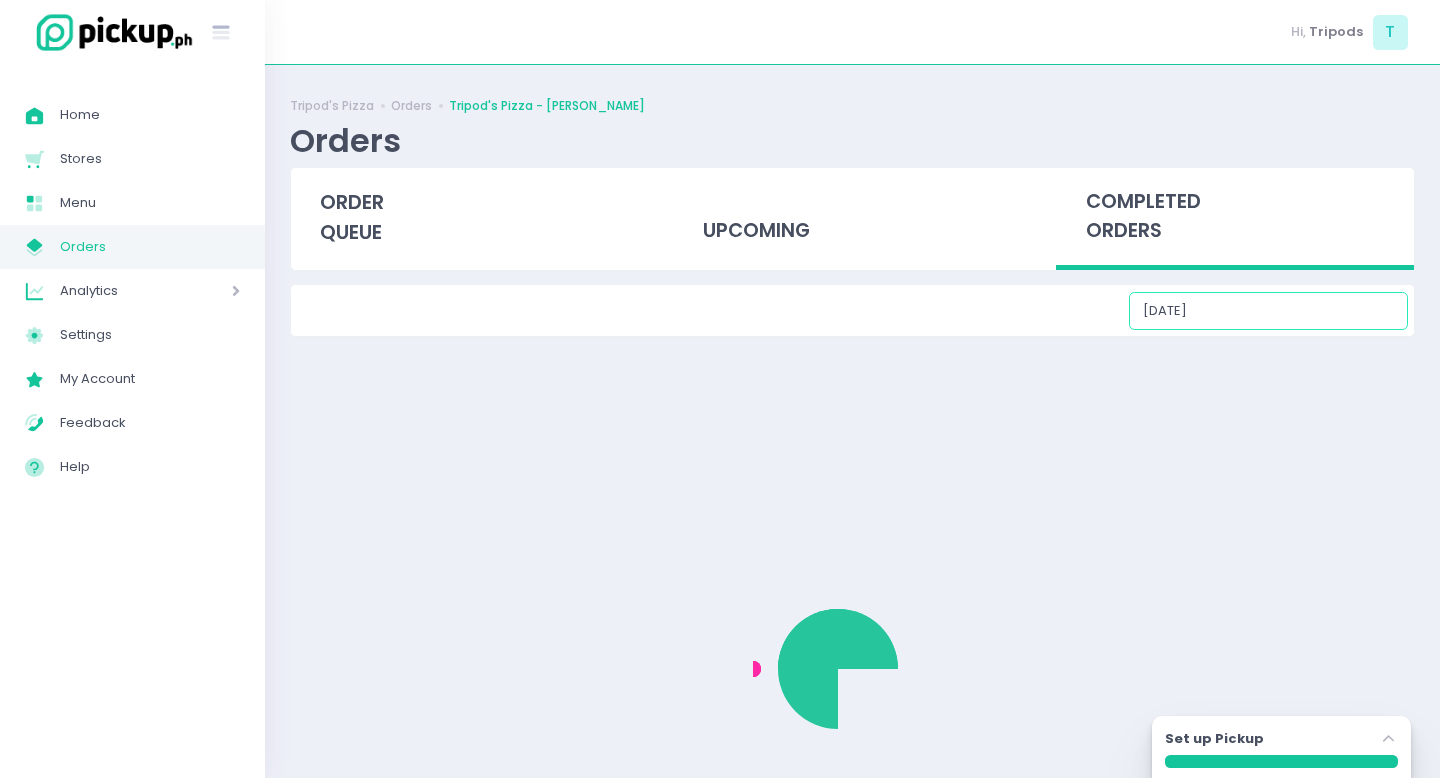 click on "07/13/2025" at bounding box center [1268, 311] 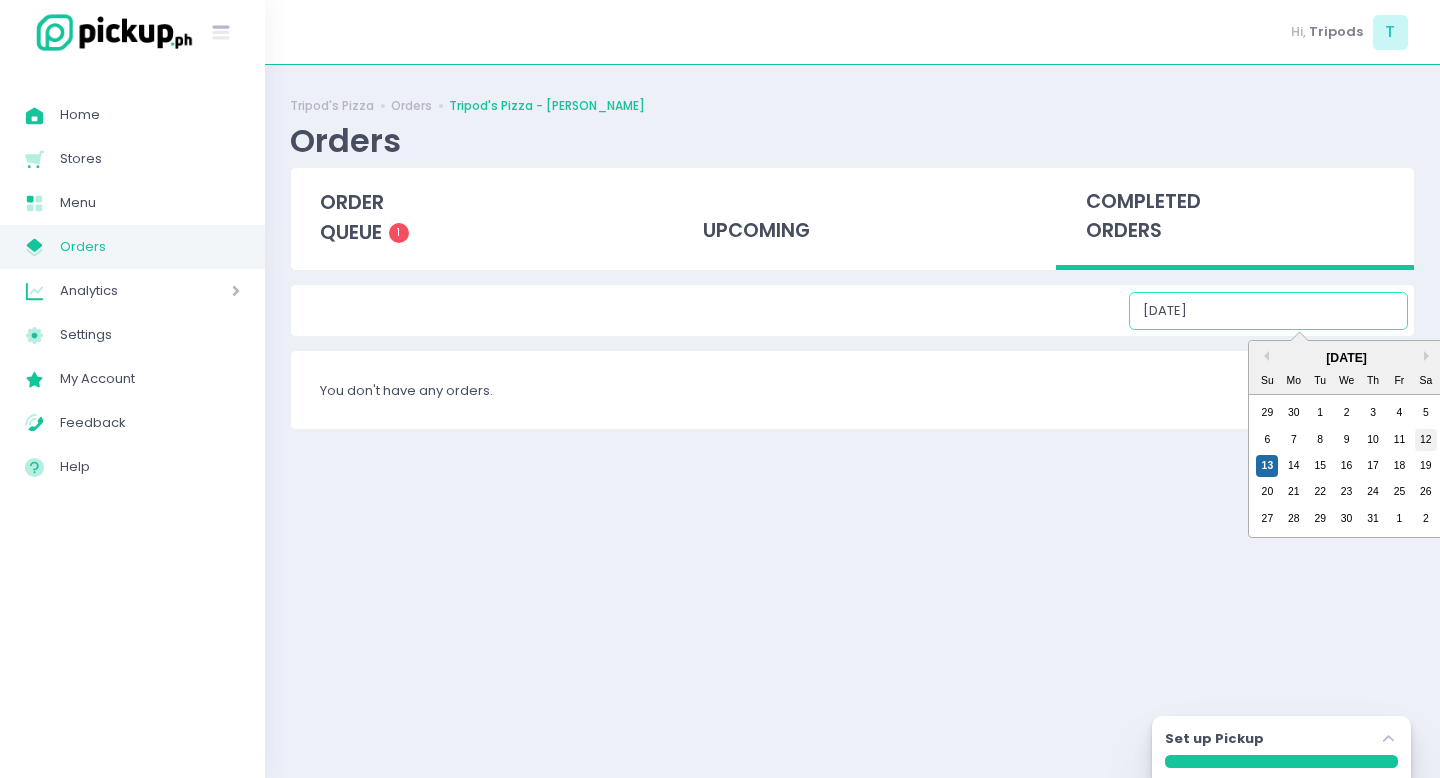 click on "12" at bounding box center [1426, 440] 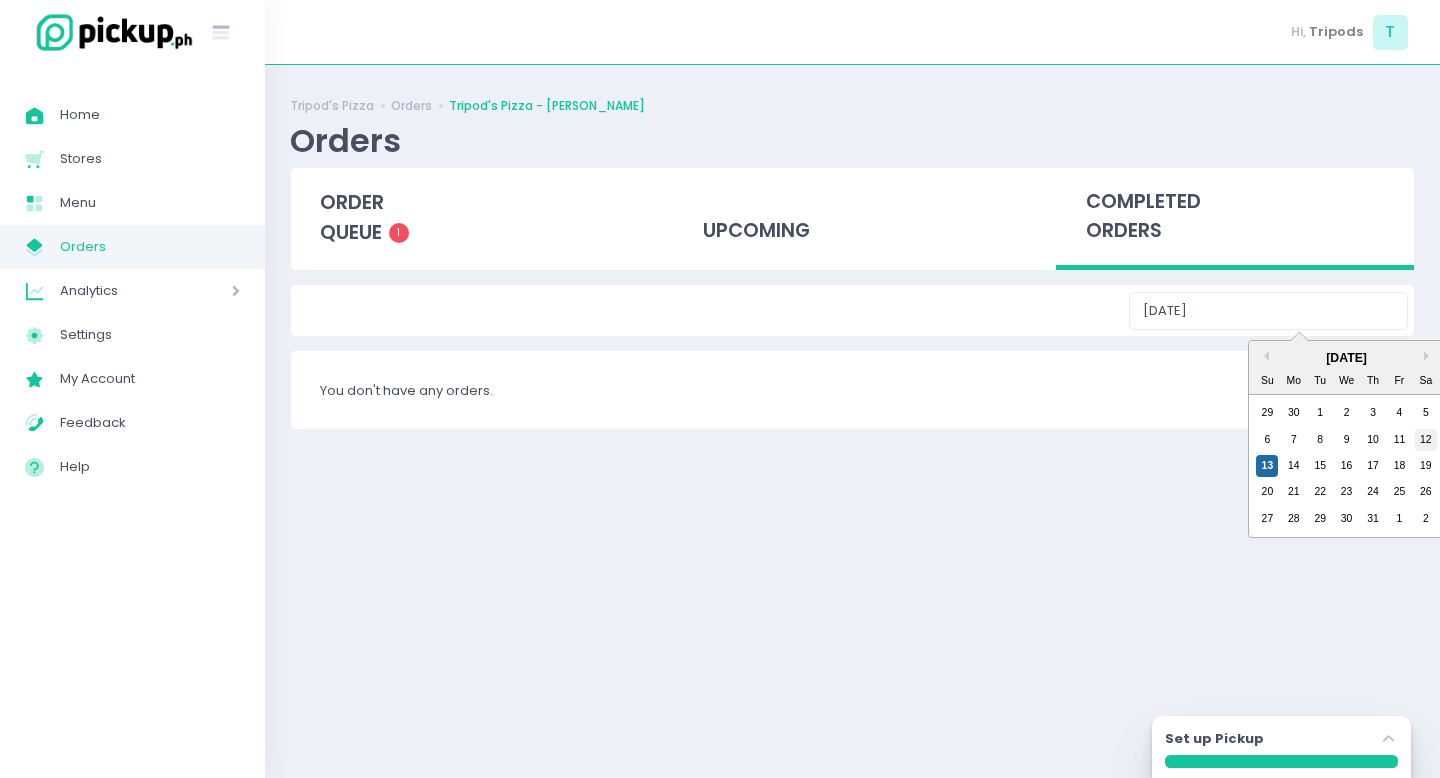 type on "07/12/2025" 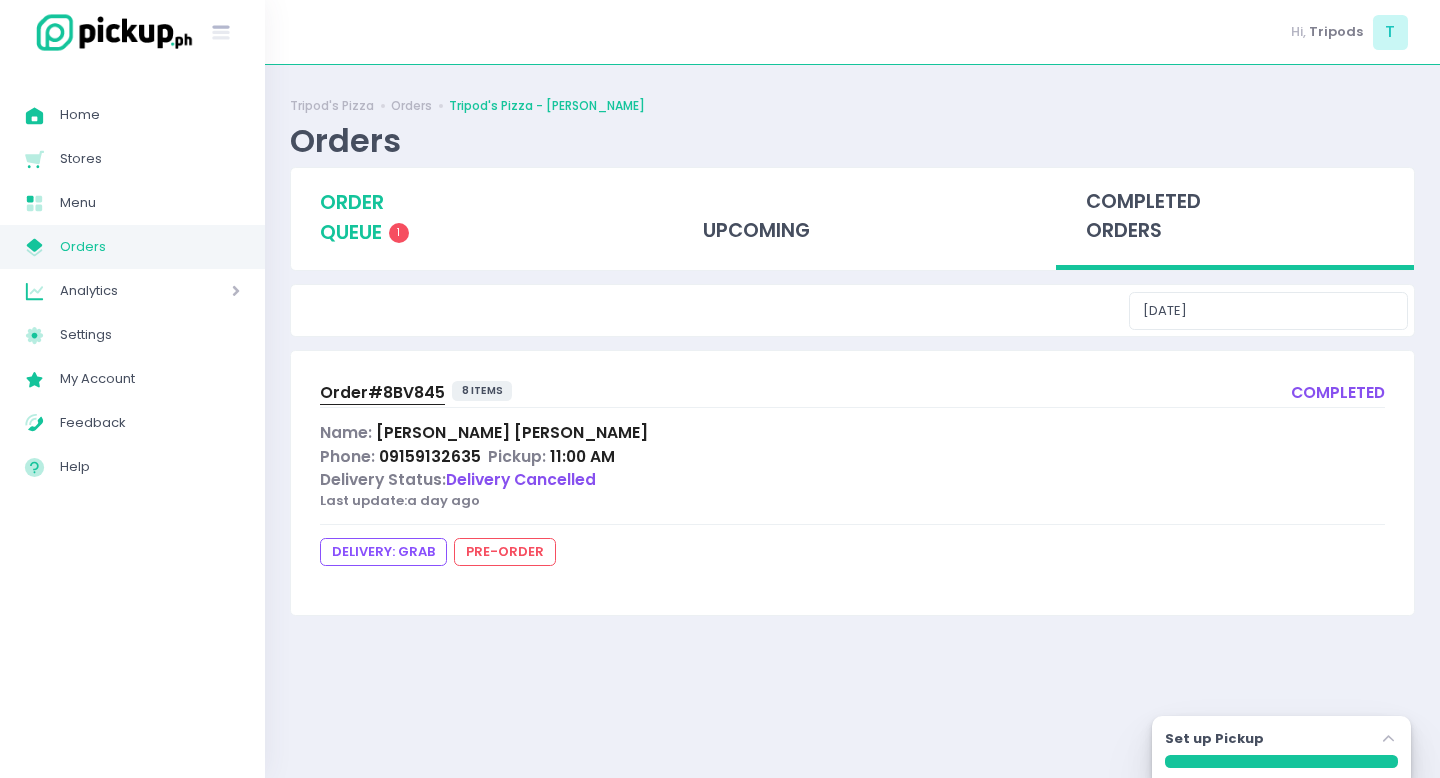 click on "order   queue" at bounding box center [352, 217] 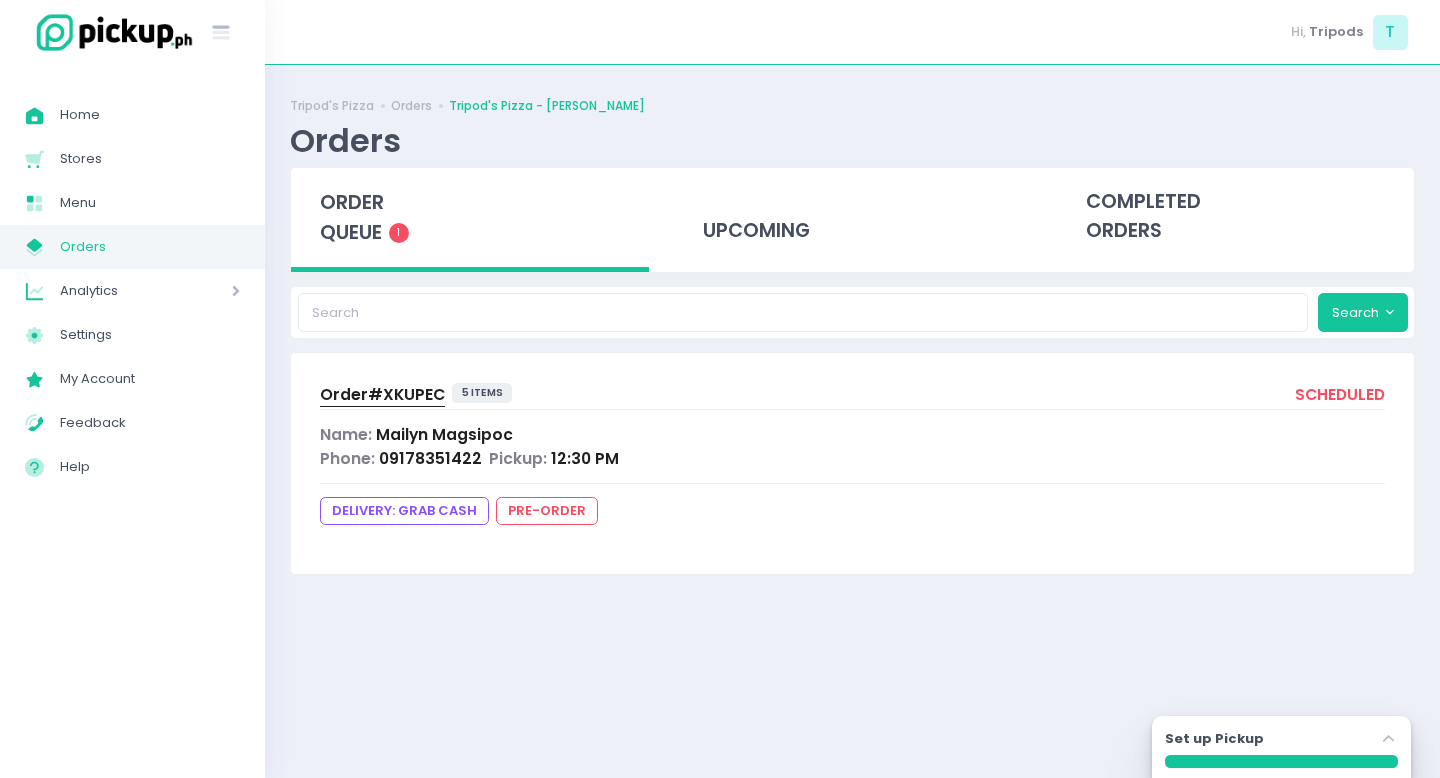 click on "Order# XKUPEC" at bounding box center [382, 394] 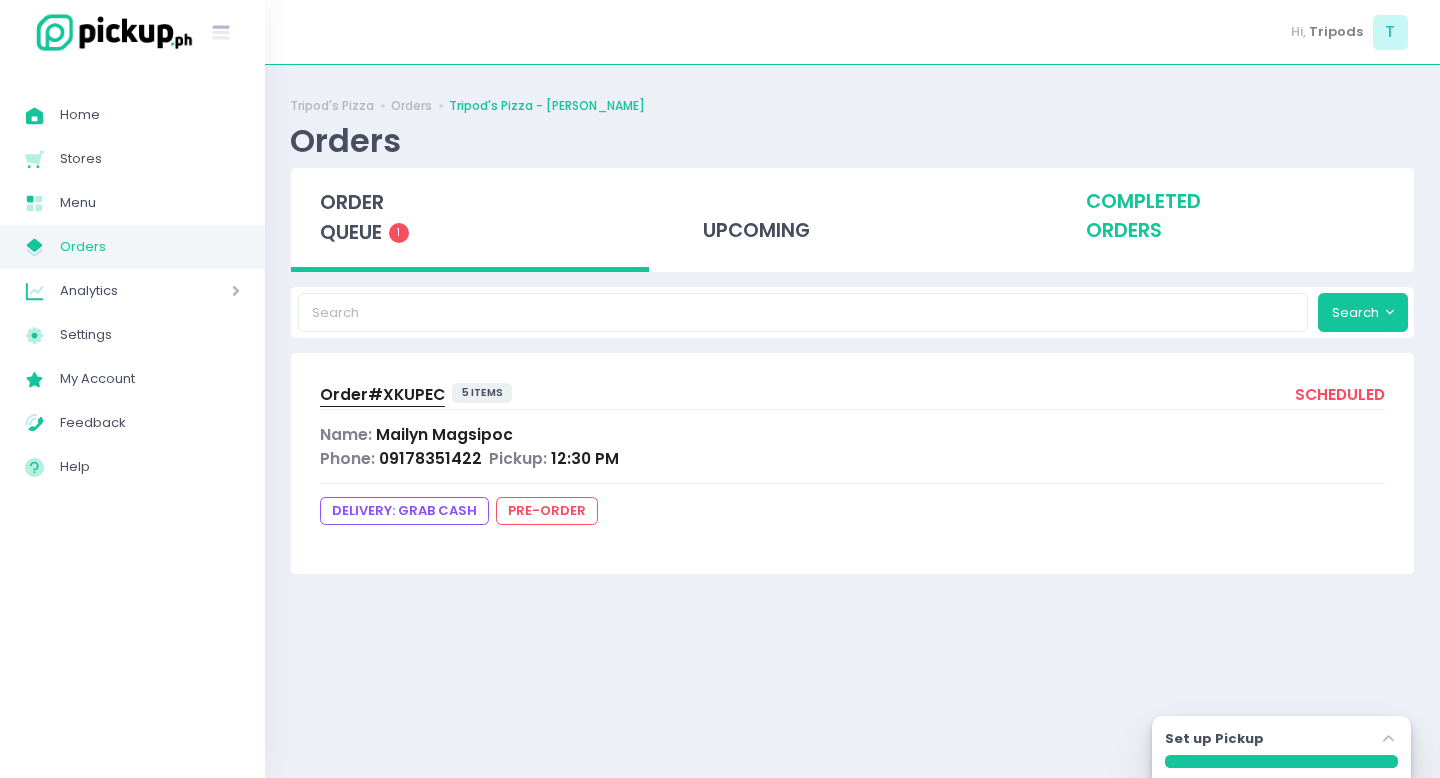click on "completed  orders" at bounding box center [1235, 217] 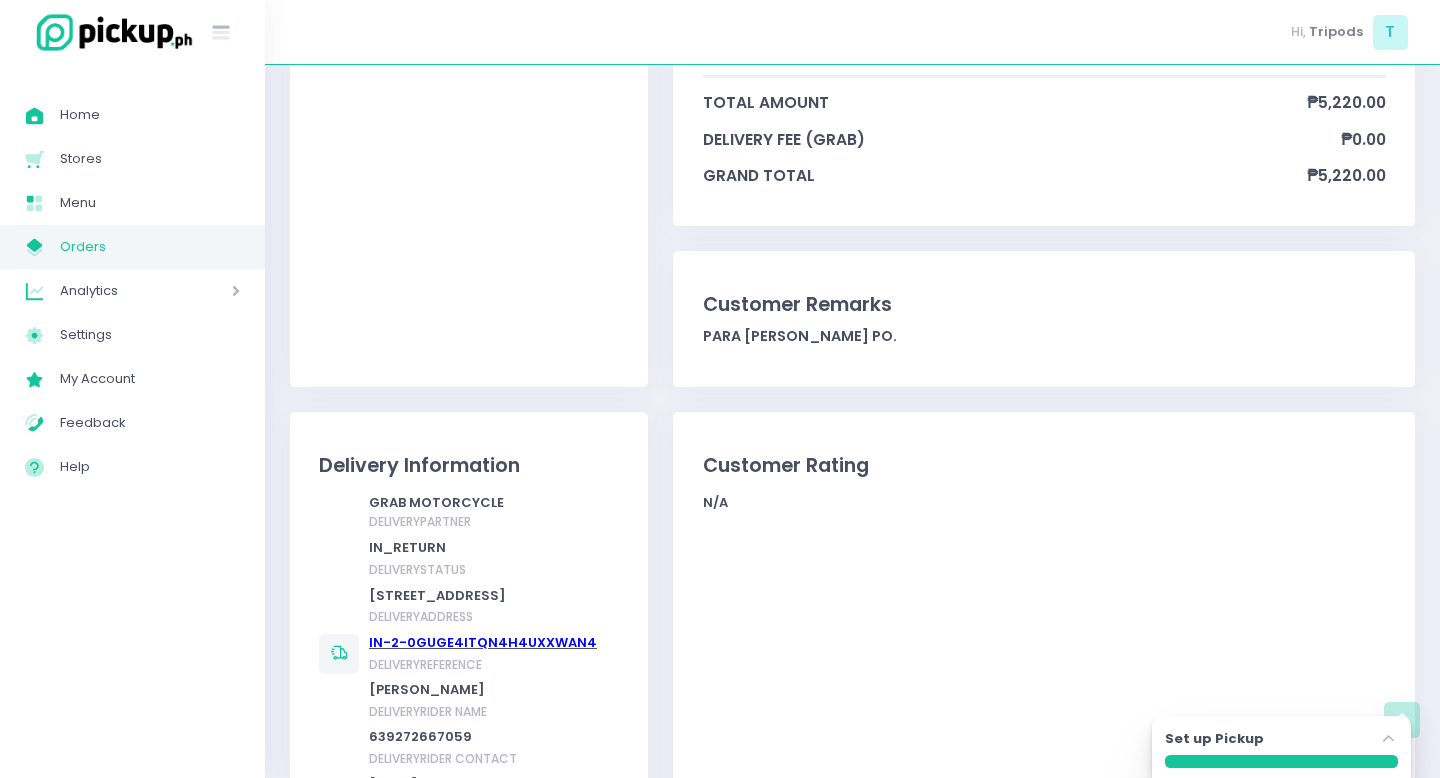 scroll, scrollTop: 814, scrollLeft: 0, axis: vertical 